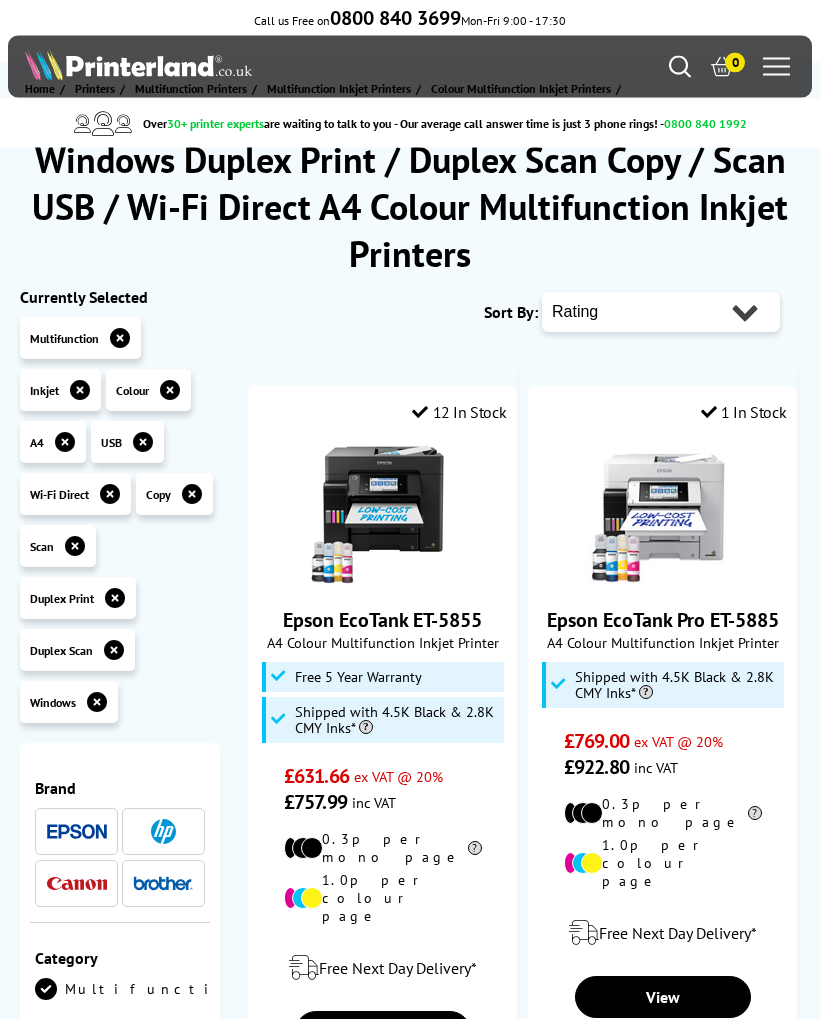 scroll, scrollTop: 0, scrollLeft: 0, axis: both 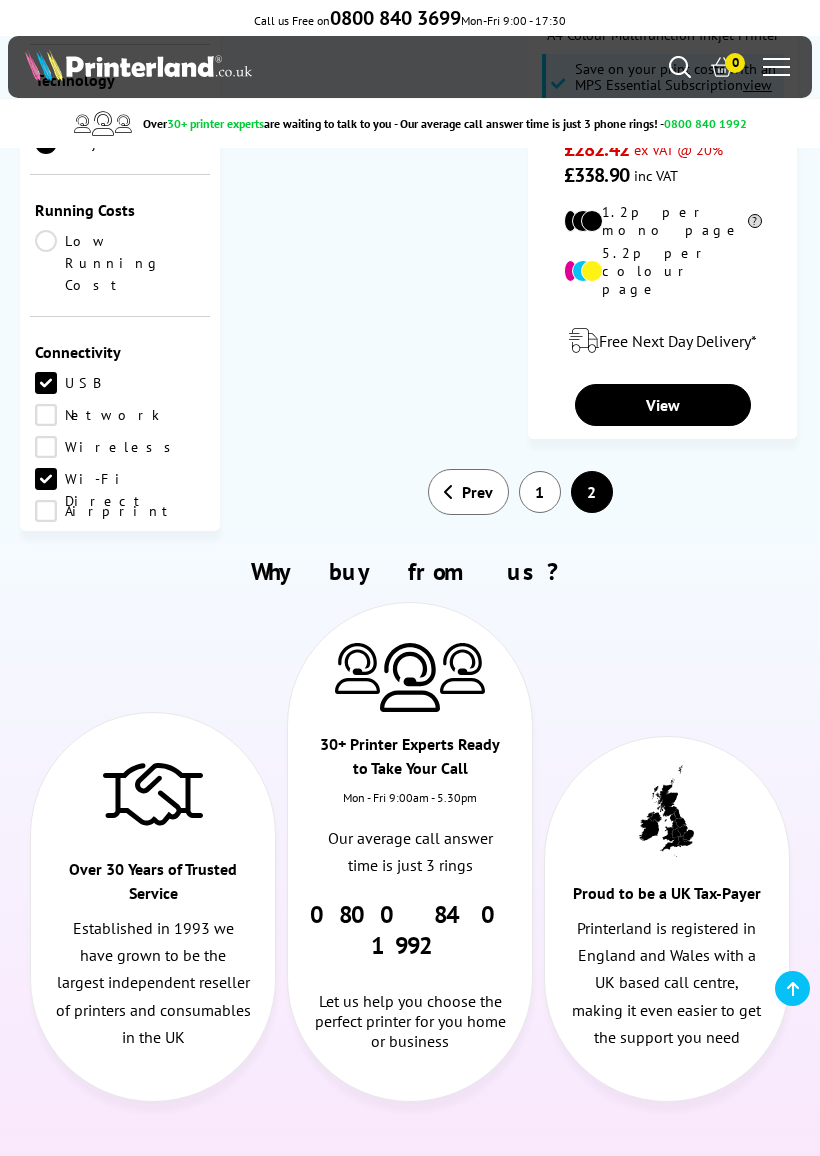 click on "1" at bounding box center (540, 492) 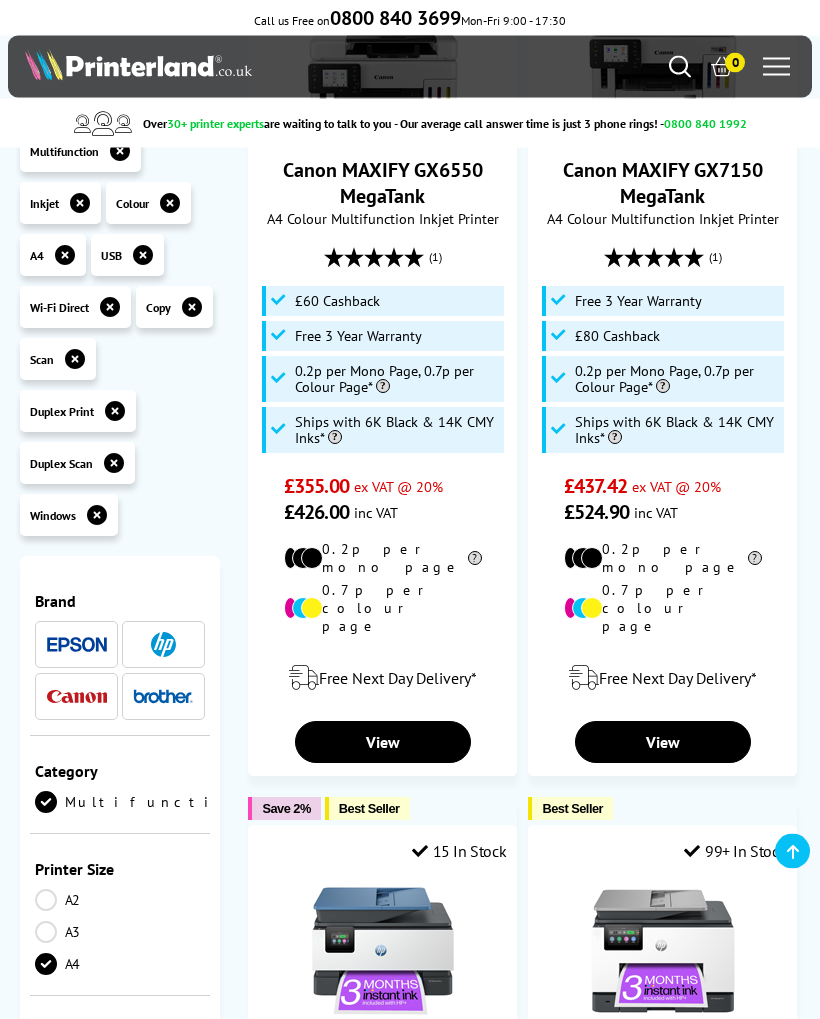 scroll, scrollTop: 2145, scrollLeft: 0, axis: vertical 